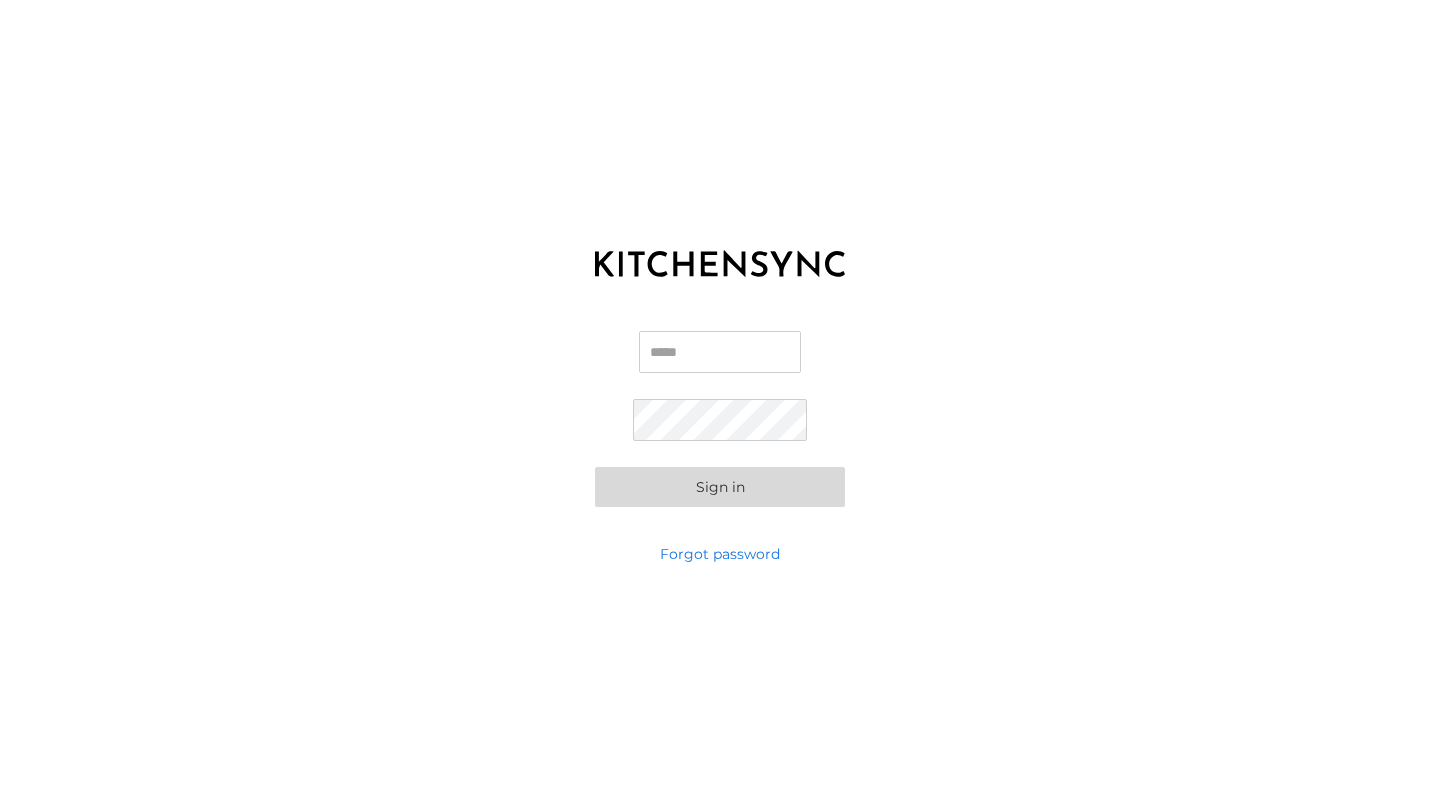 scroll, scrollTop: 0, scrollLeft: 0, axis: both 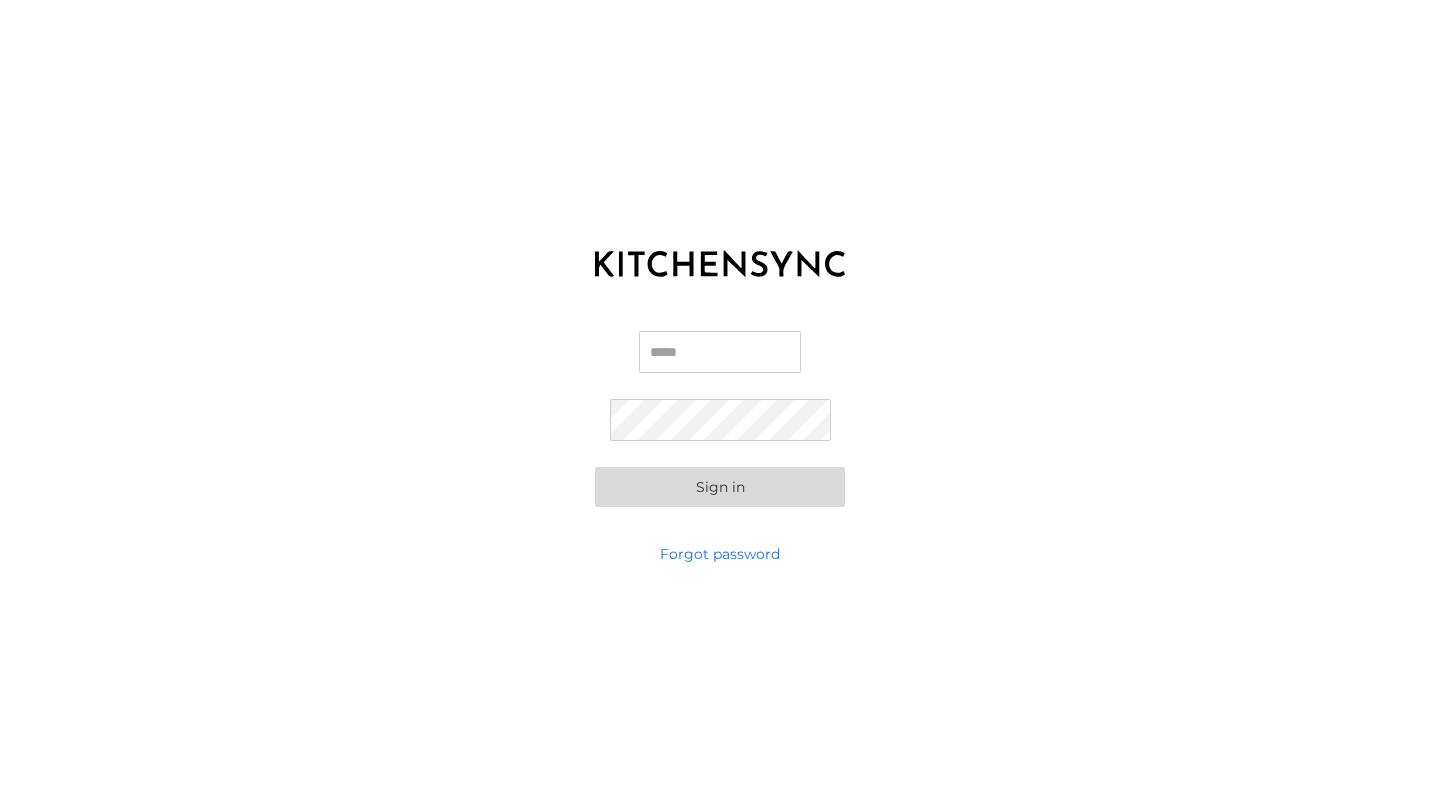 click on "Email" at bounding box center [720, 352] 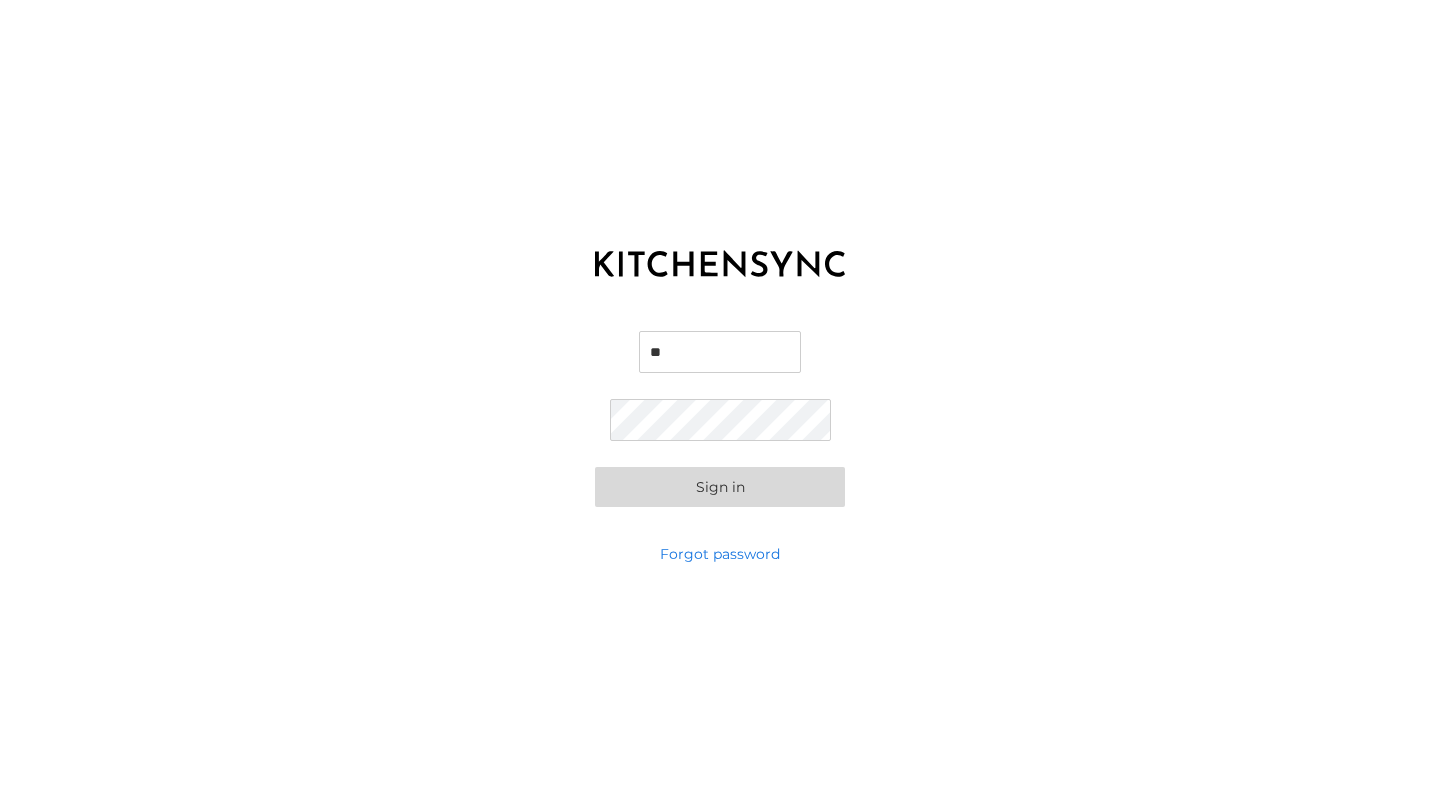 type on "***" 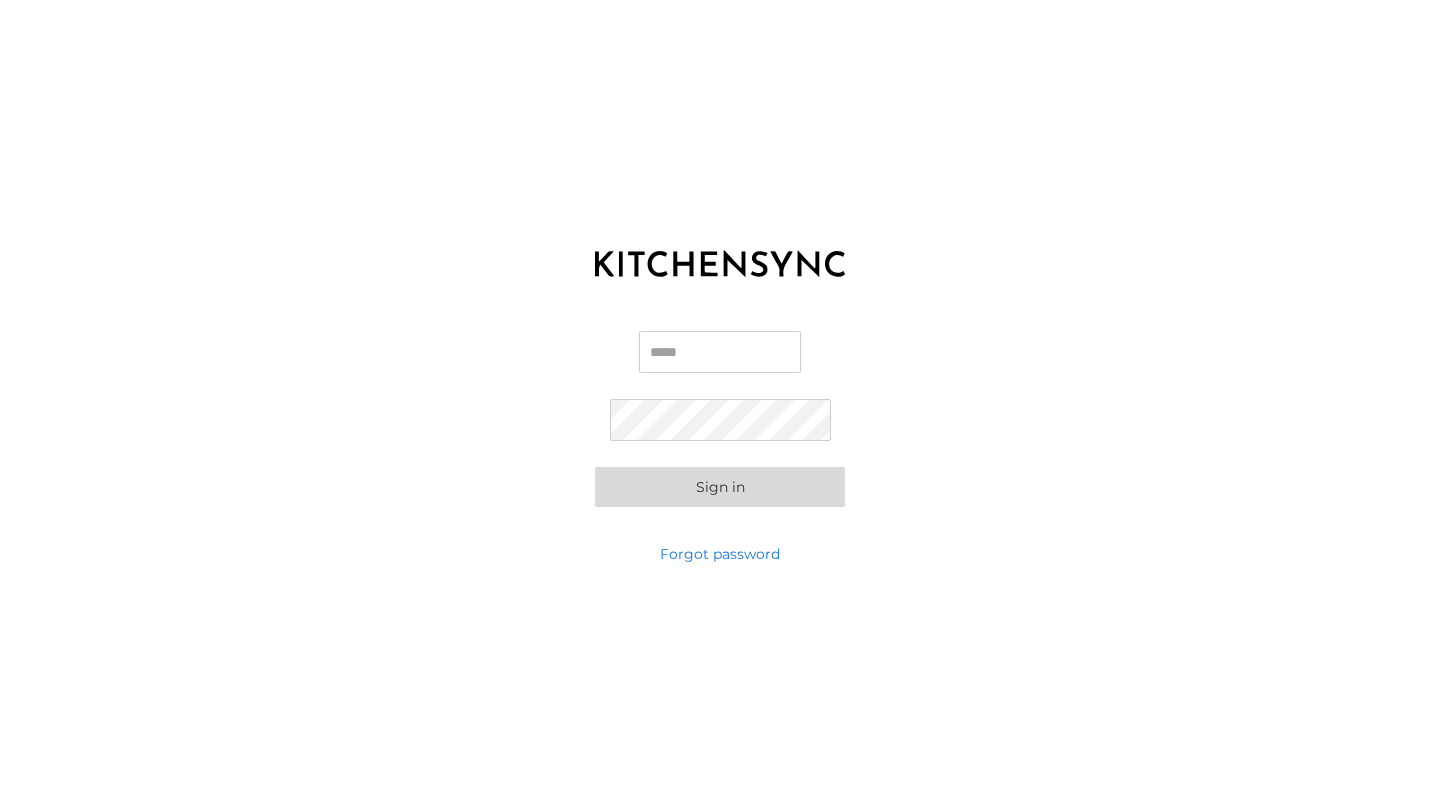 scroll, scrollTop: 0, scrollLeft: 0, axis: both 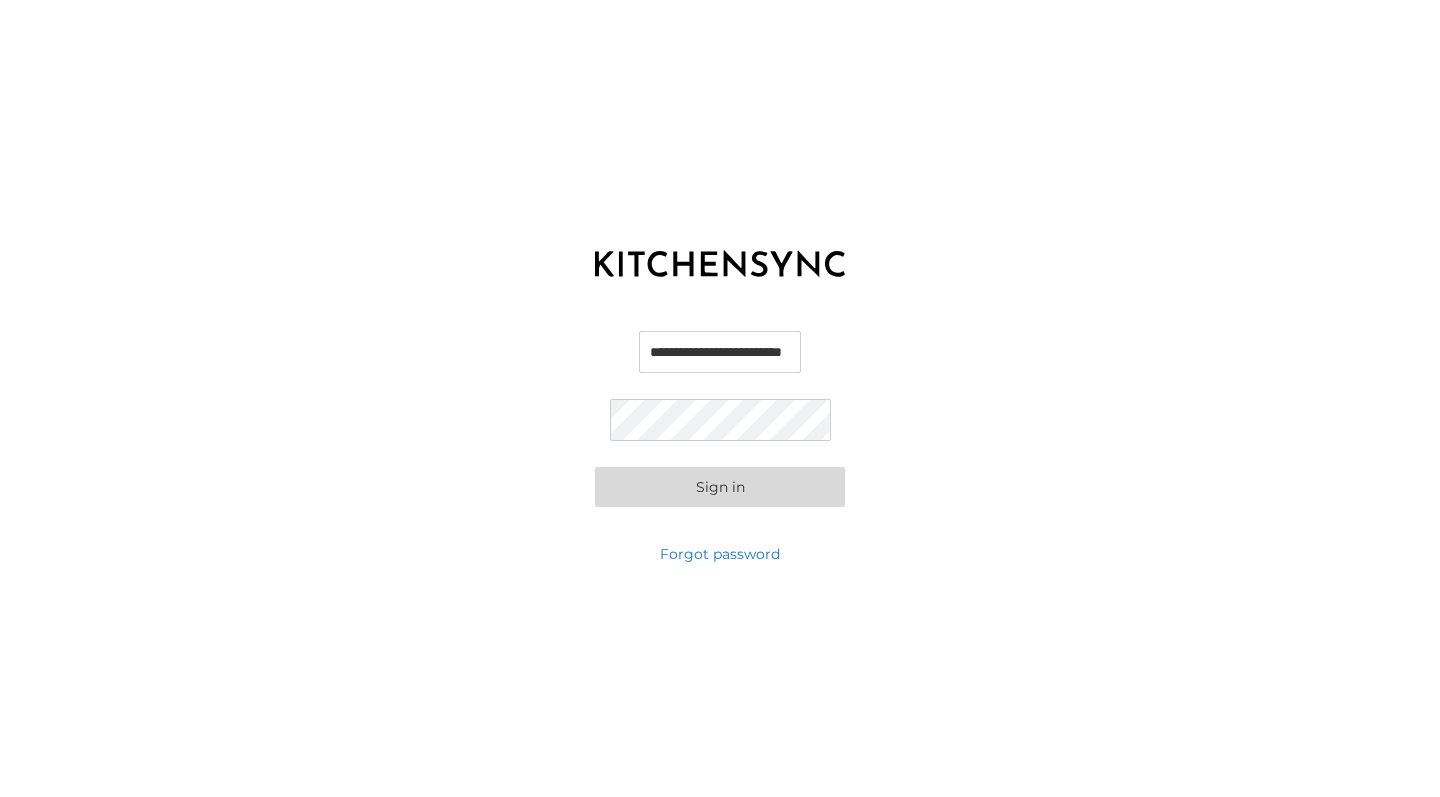 type on "**********" 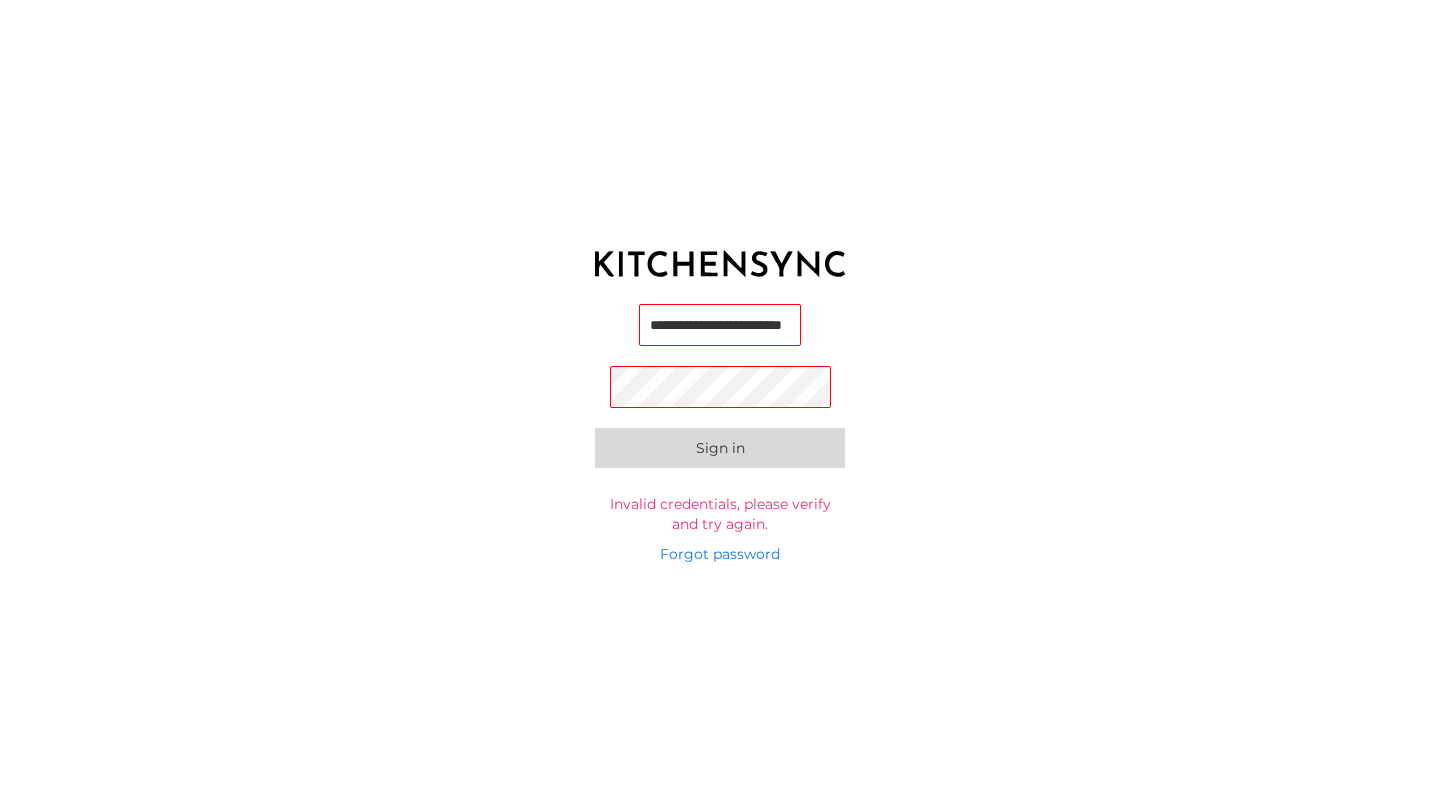click on "**********" at bounding box center [720, 398] 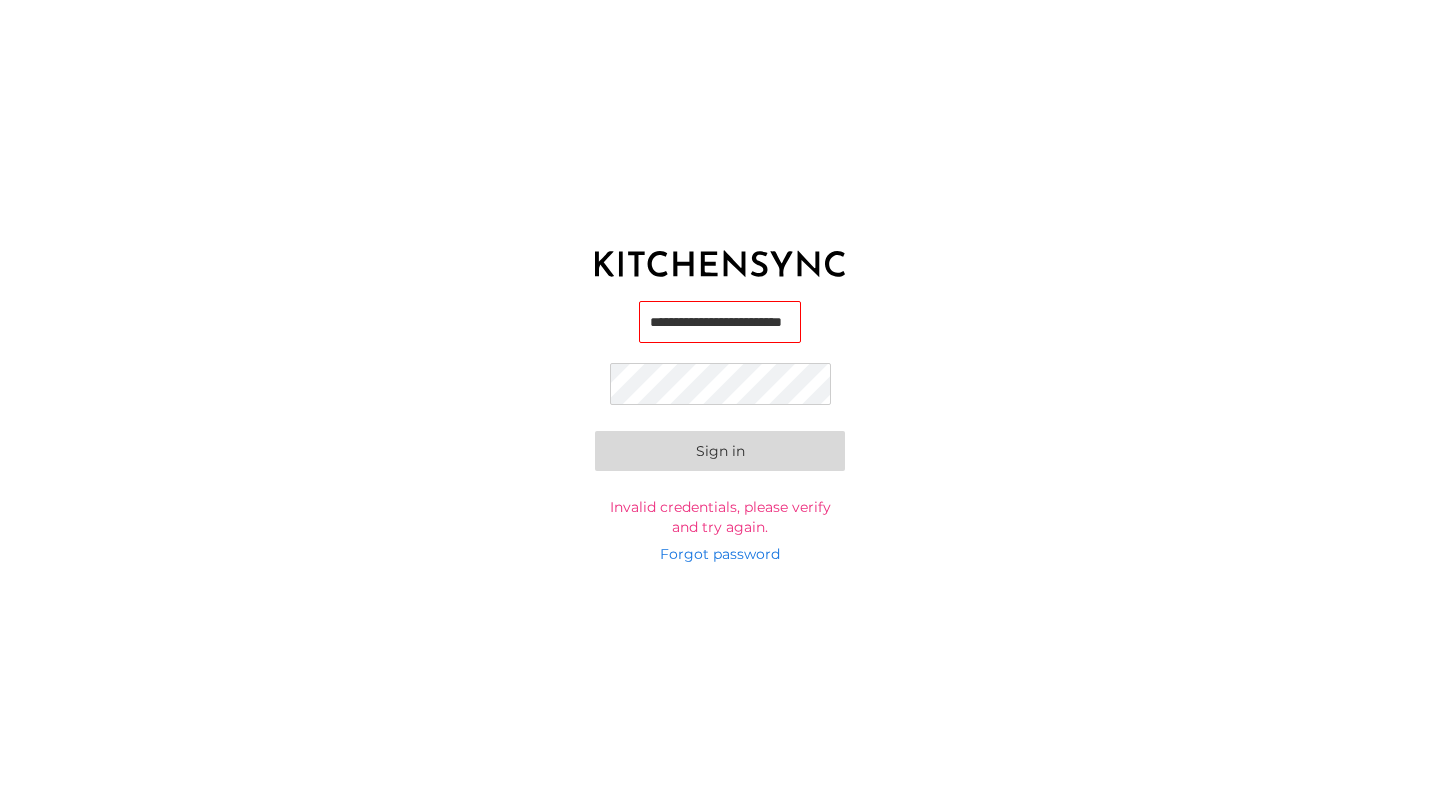 click on "Sign in" at bounding box center (720, 451) 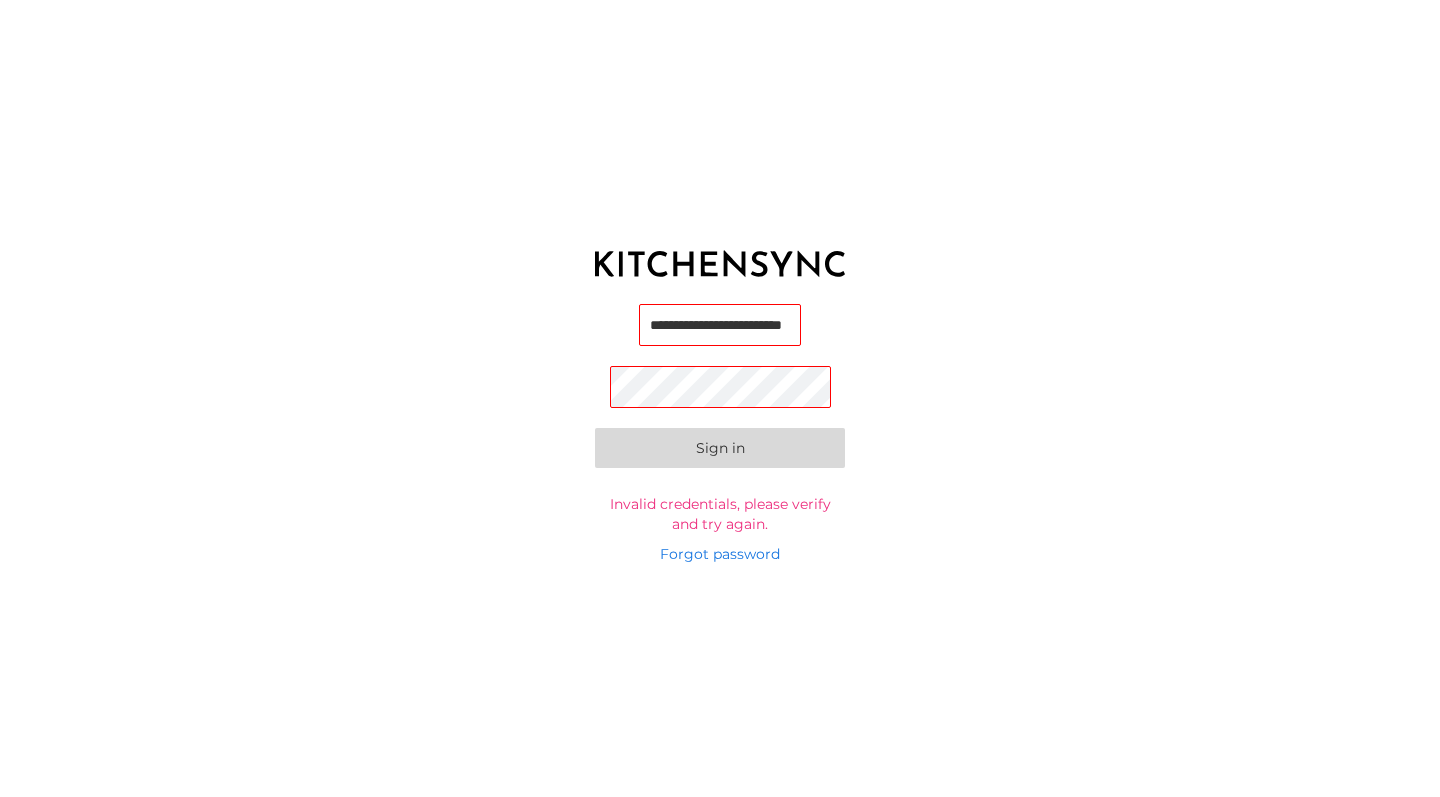 click on "**********" at bounding box center [720, 325] 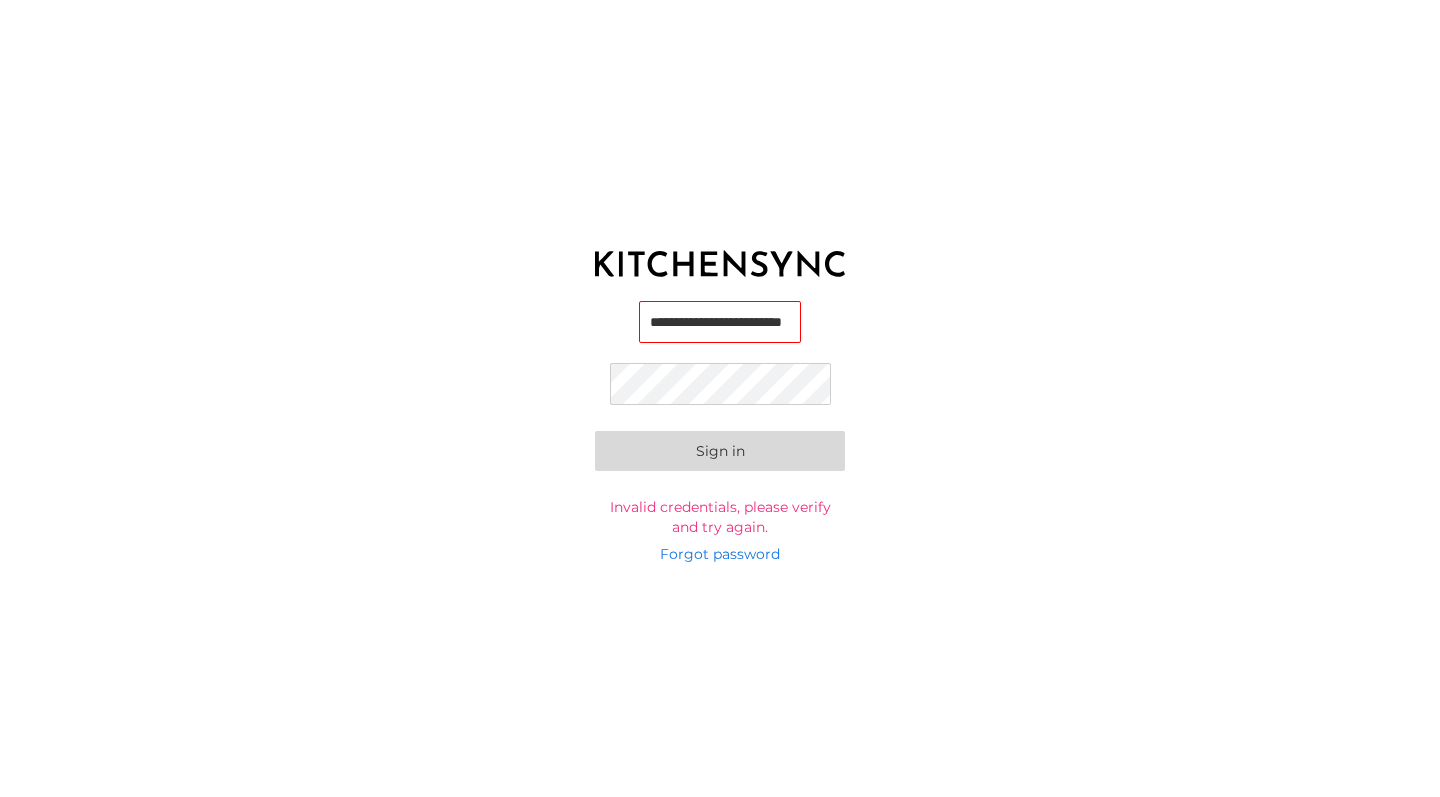 click on "Sign in" at bounding box center (720, 451) 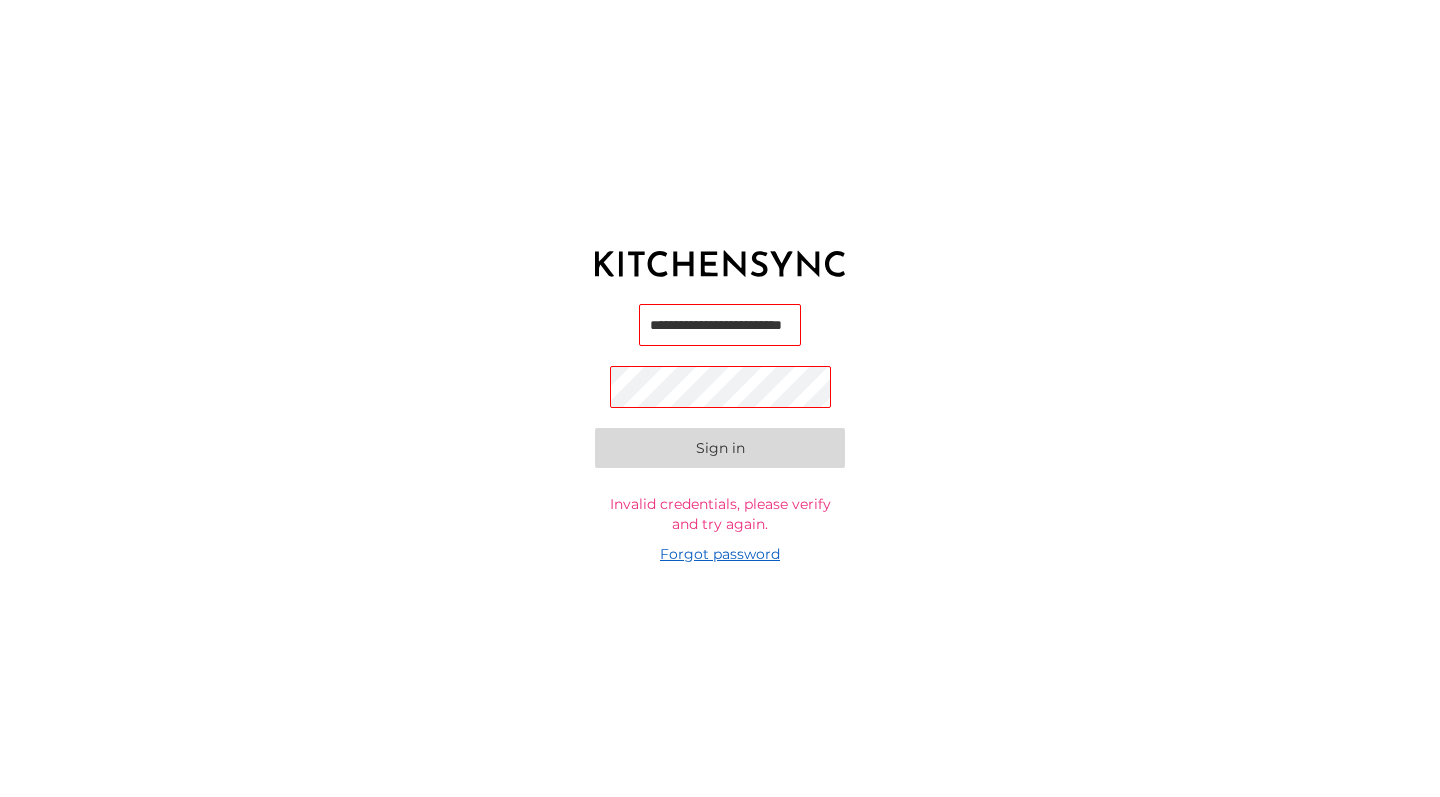 click on "Forgot password" at bounding box center [720, 554] 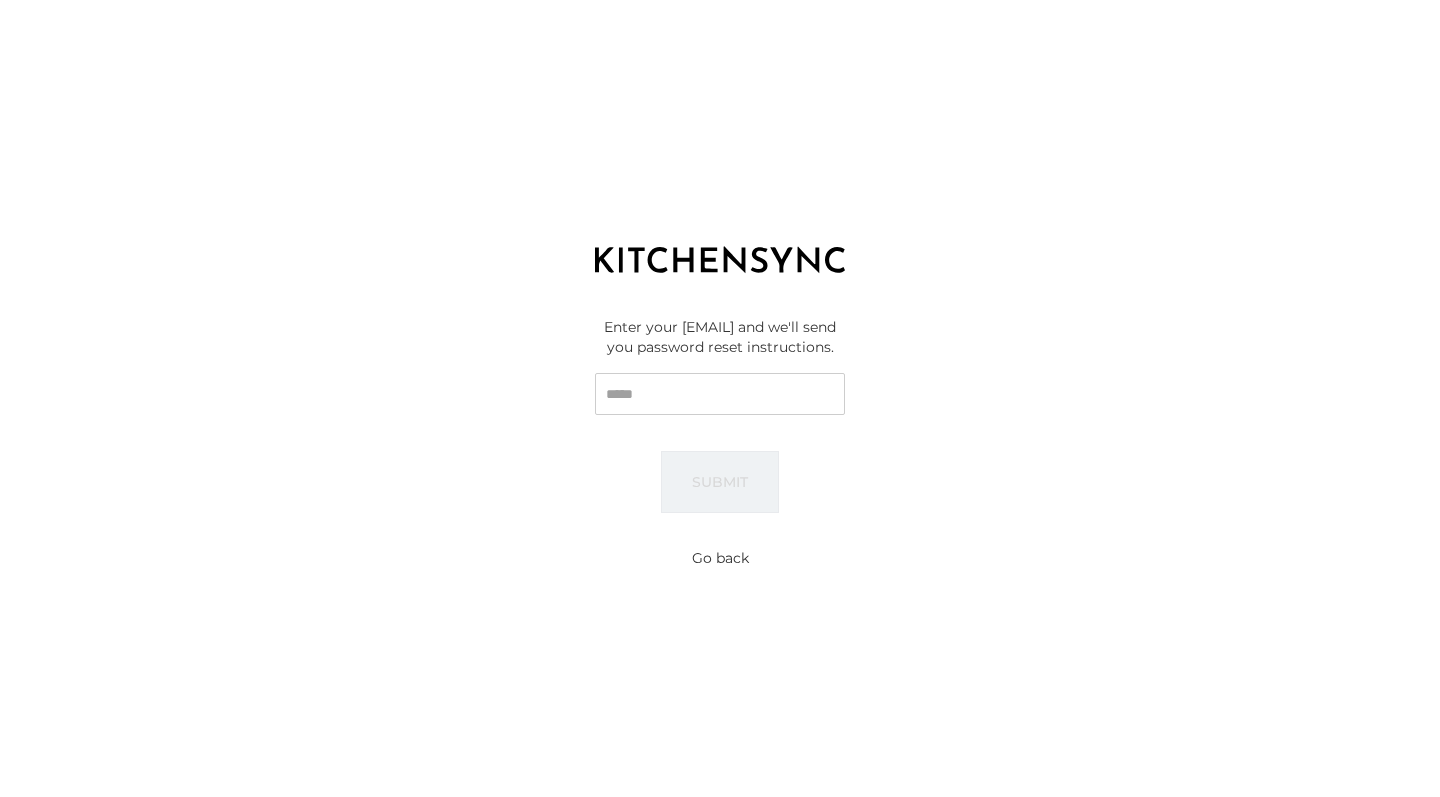 click on "Email" at bounding box center [720, 394] 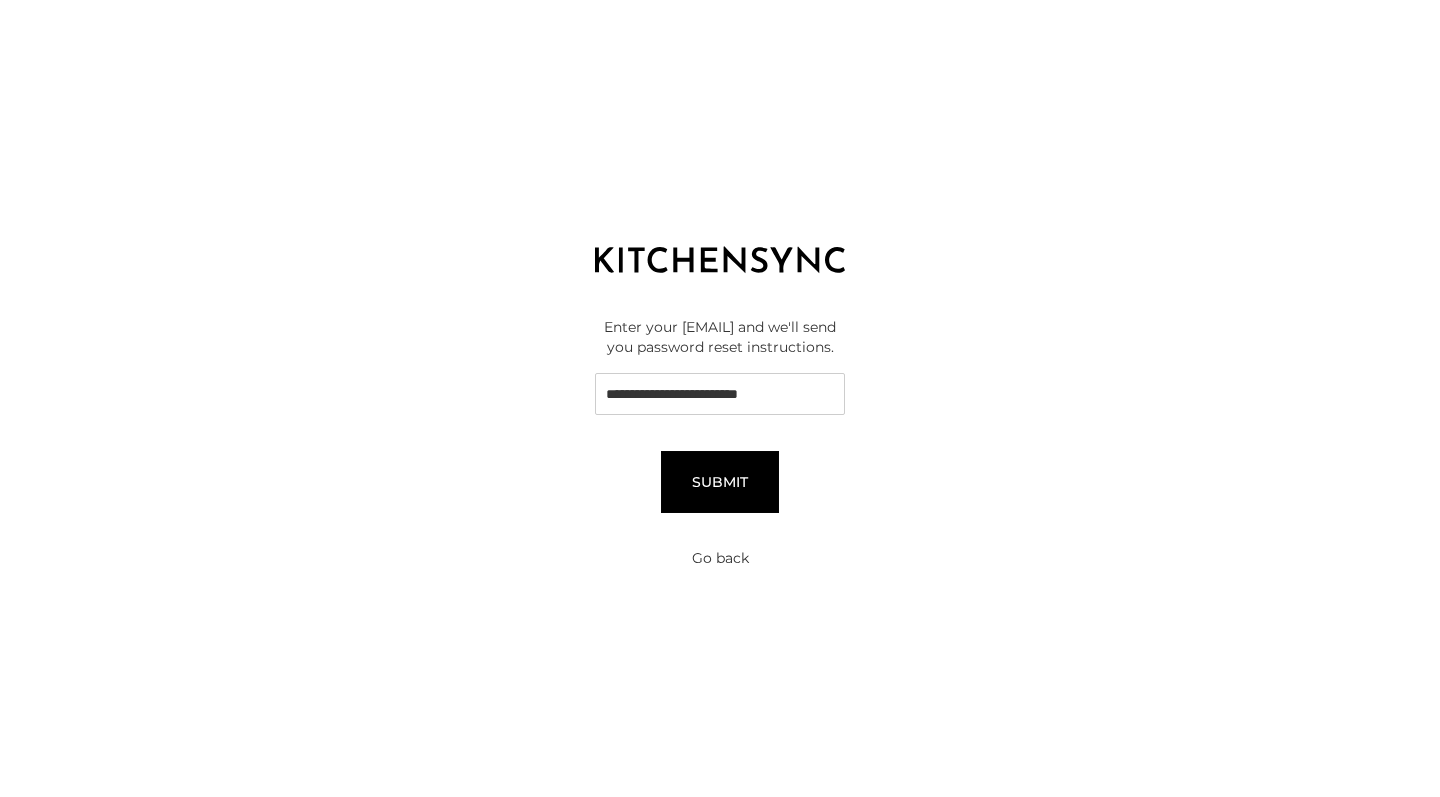 type on "**********" 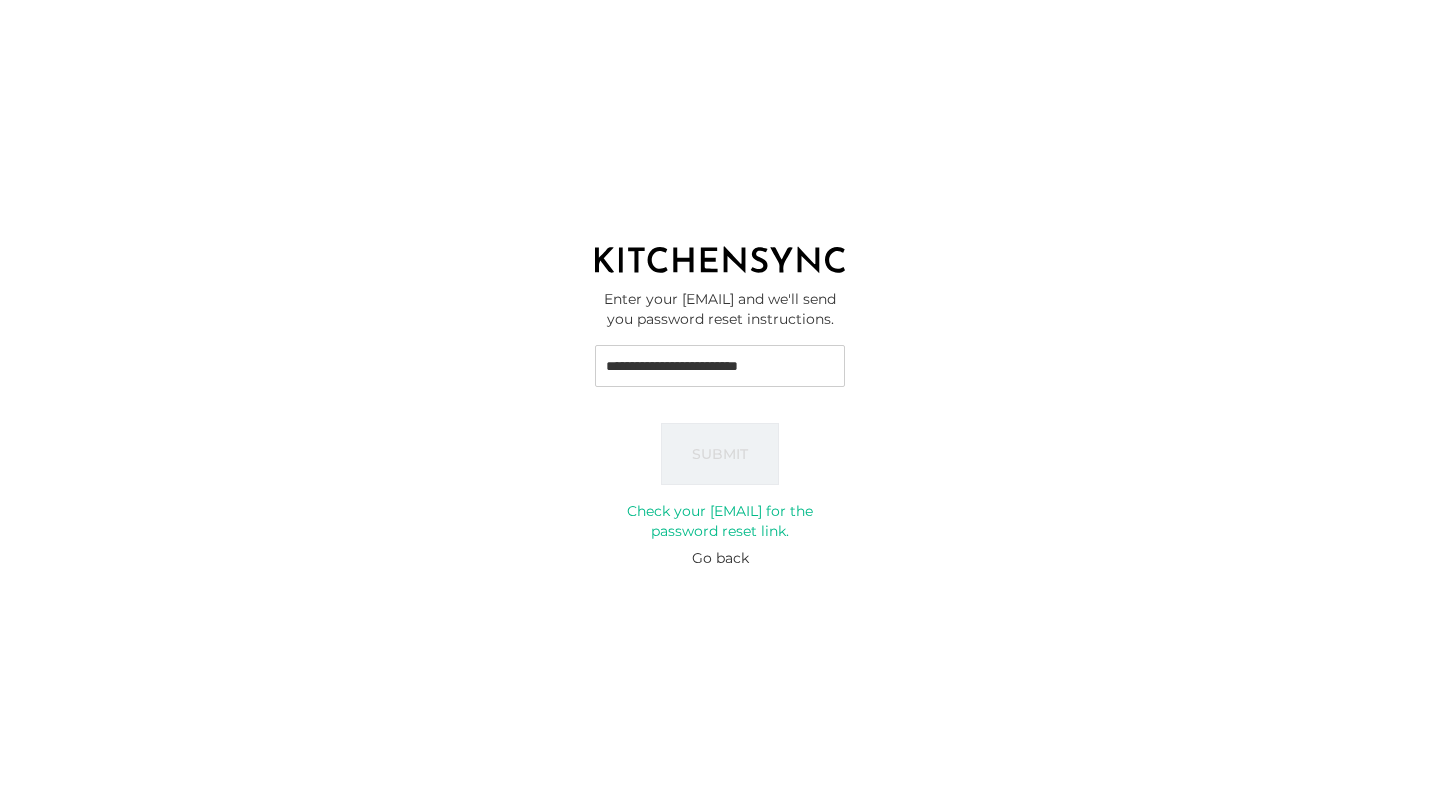 click on "Go back" at bounding box center (720, 558) 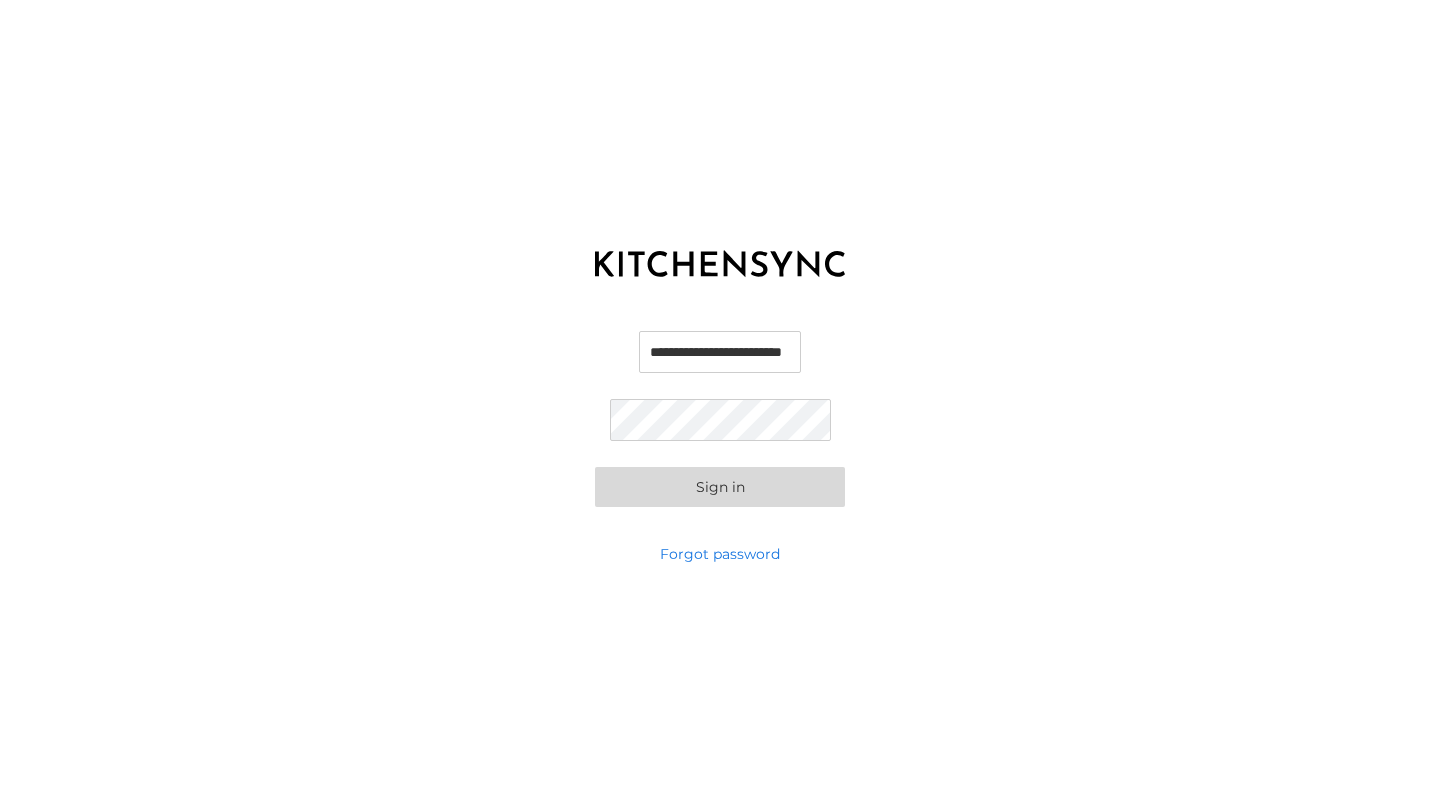 type on "**********" 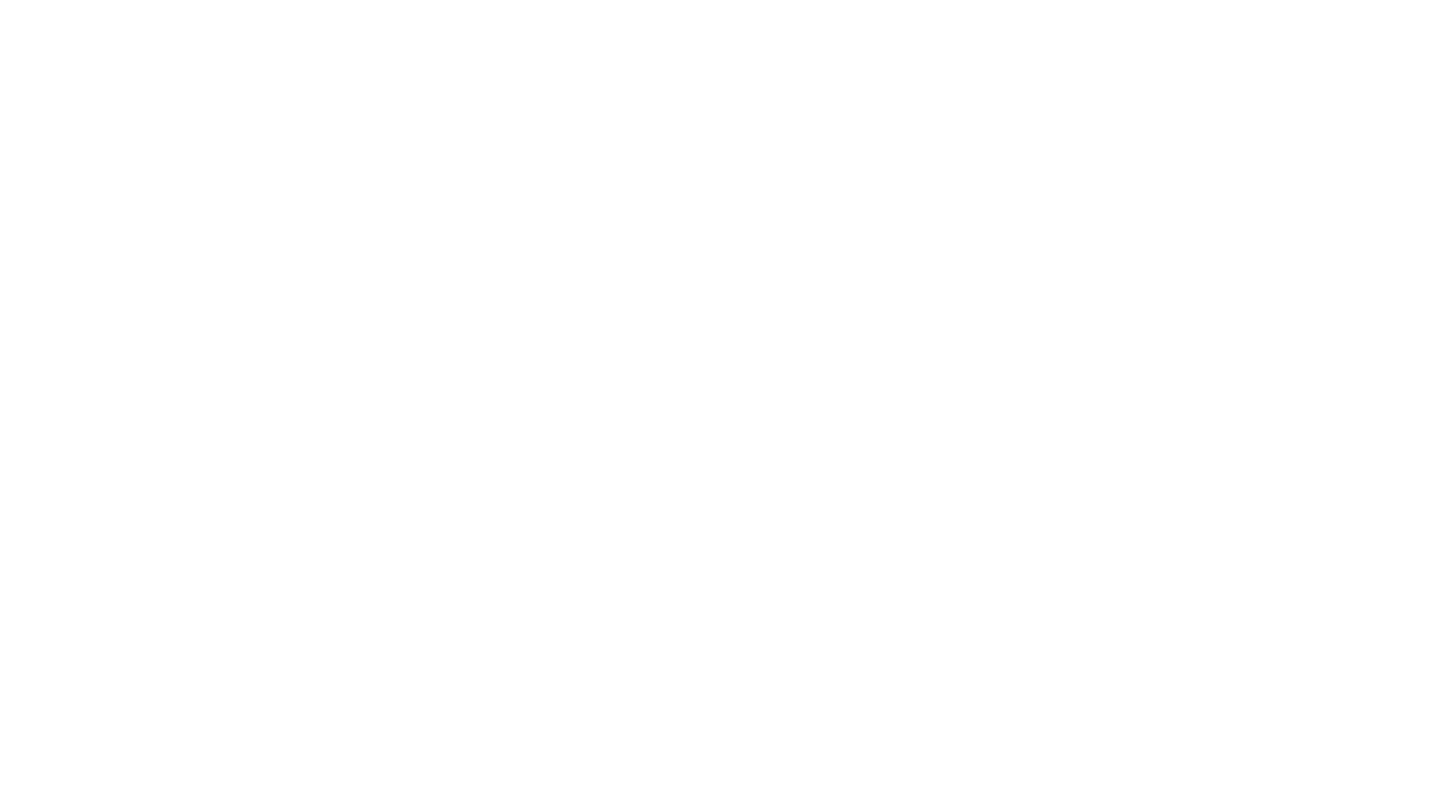 scroll, scrollTop: 0, scrollLeft: 0, axis: both 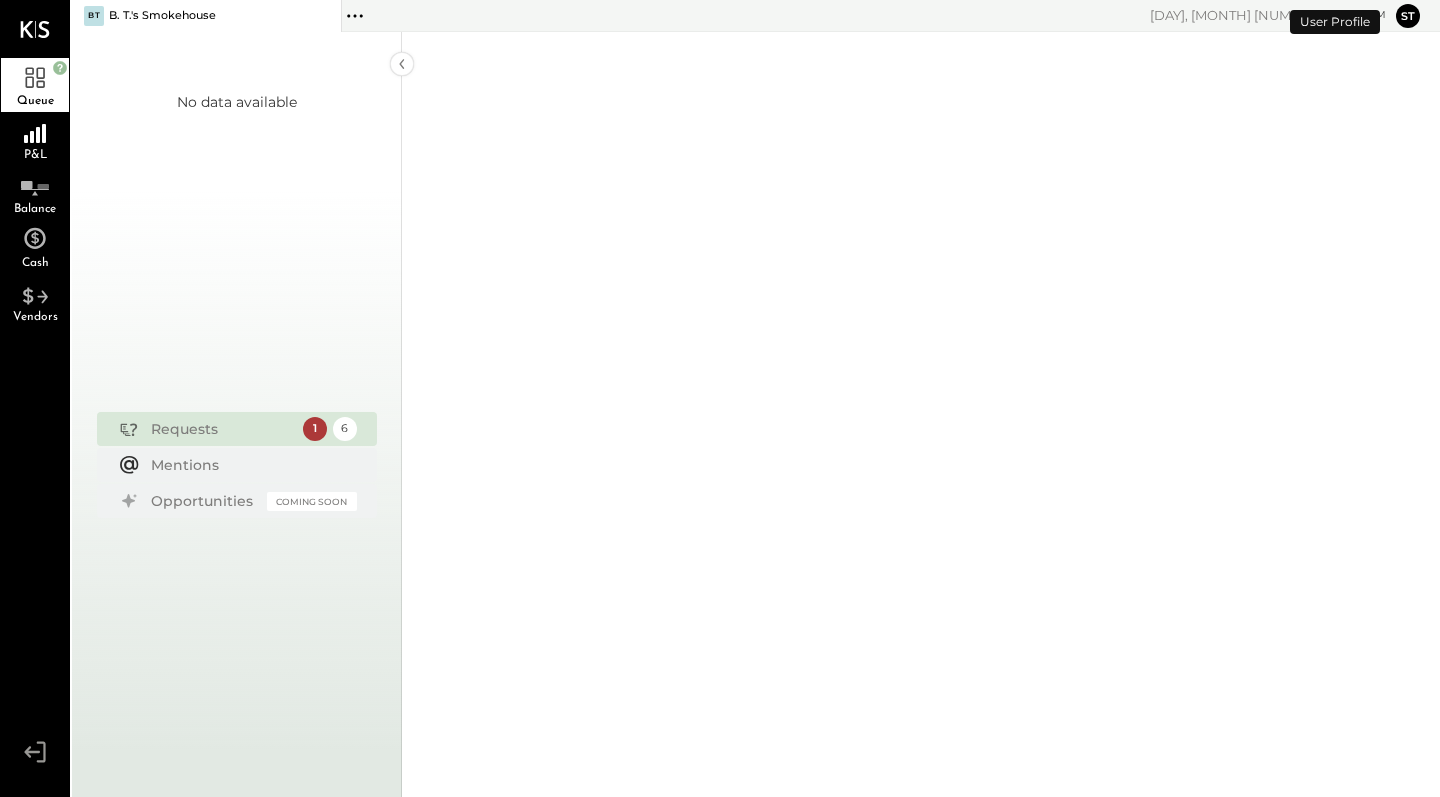 click on "Requests" at bounding box center (222, 429) 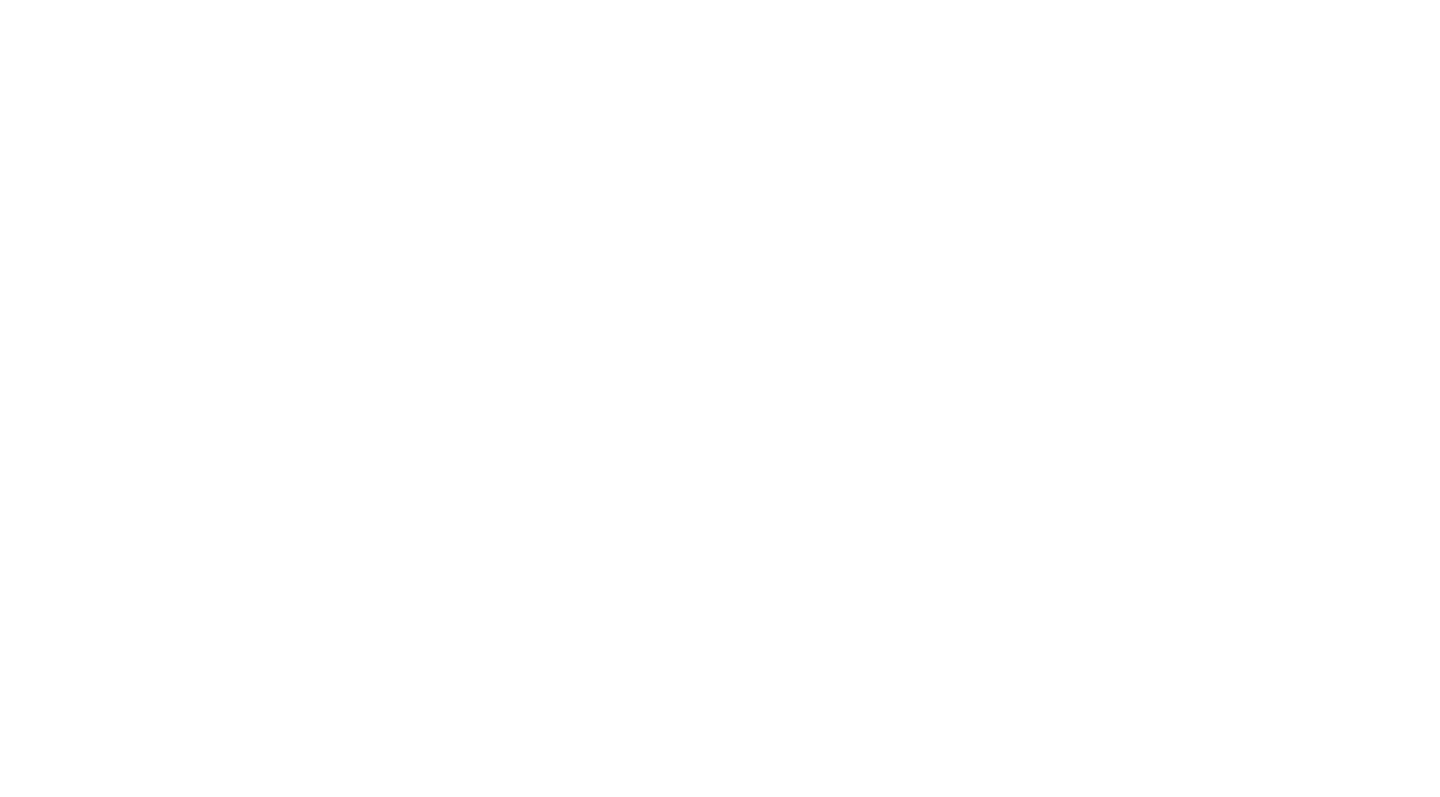 scroll, scrollTop: 0, scrollLeft: 0, axis: both 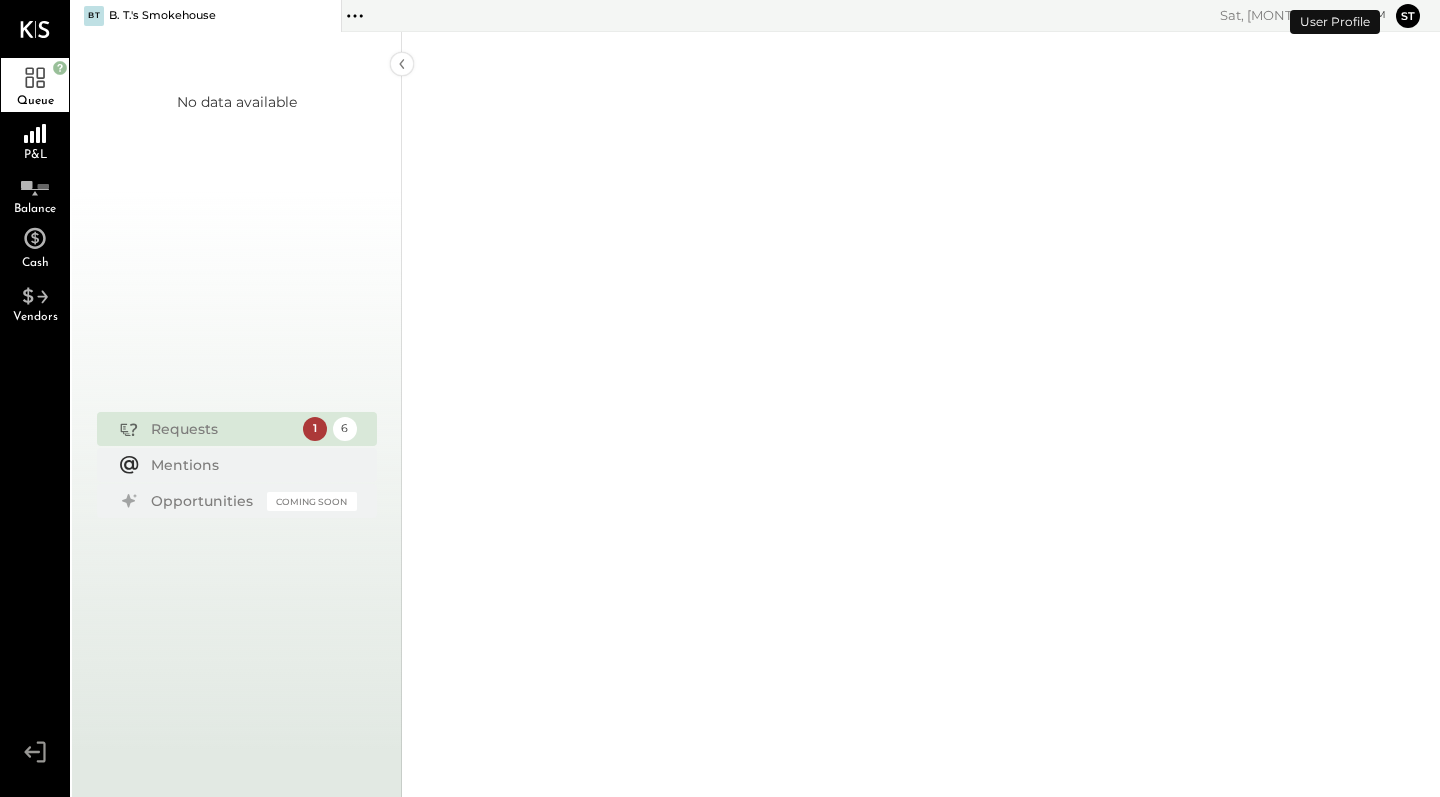 click on "Queue P&L Balance Cash Vendors BT B. T.'s Smokehouse Pinned Locations ( 1 ) B. T.'s Smokehouse No locations detected Sat, Jul 19 5 : 26 pm st User Profile No data available Requests 1 6 Mentions Opportunities Coming Soon" at bounding box center [720, 398] 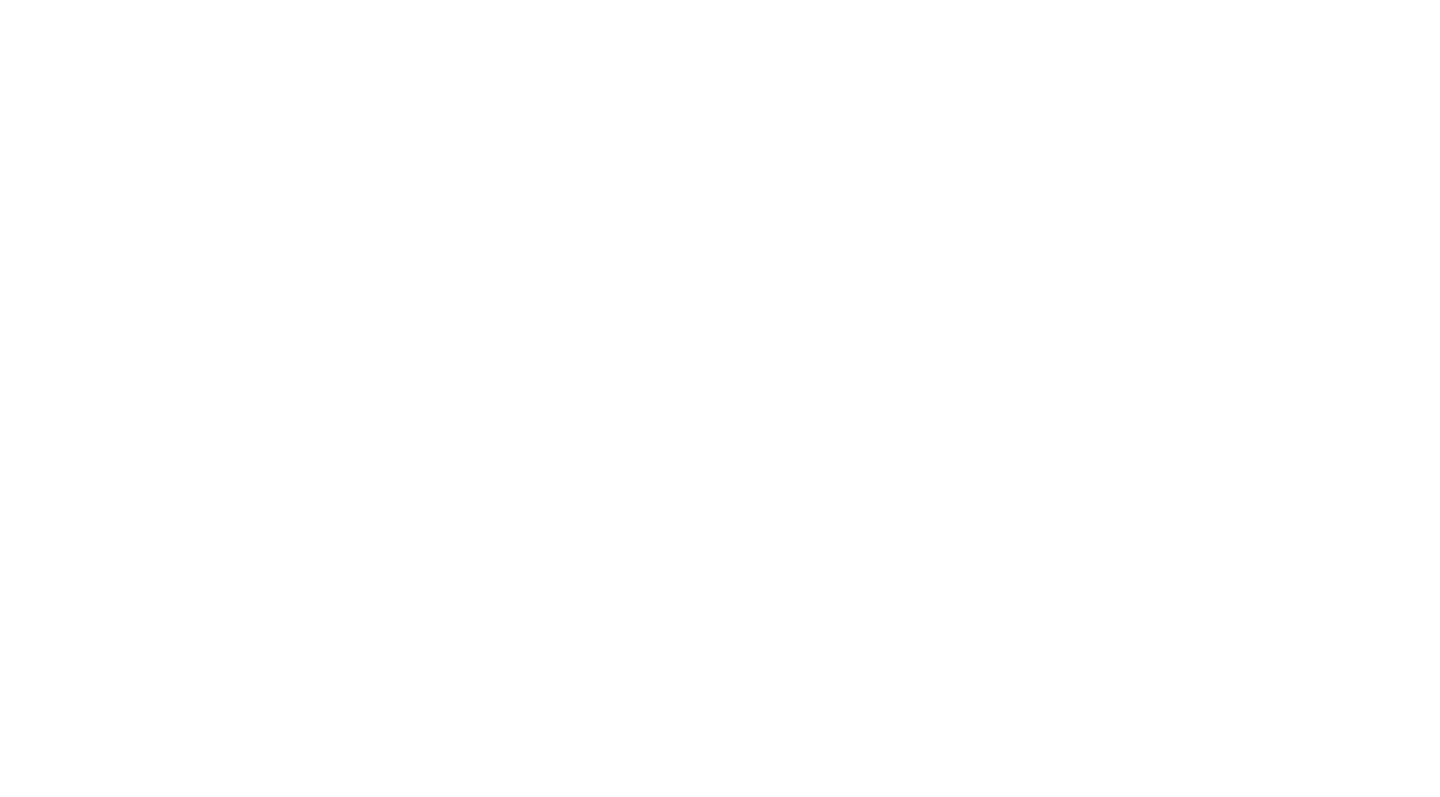 scroll, scrollTop: 0, scrollLeft: 0, axis: both 